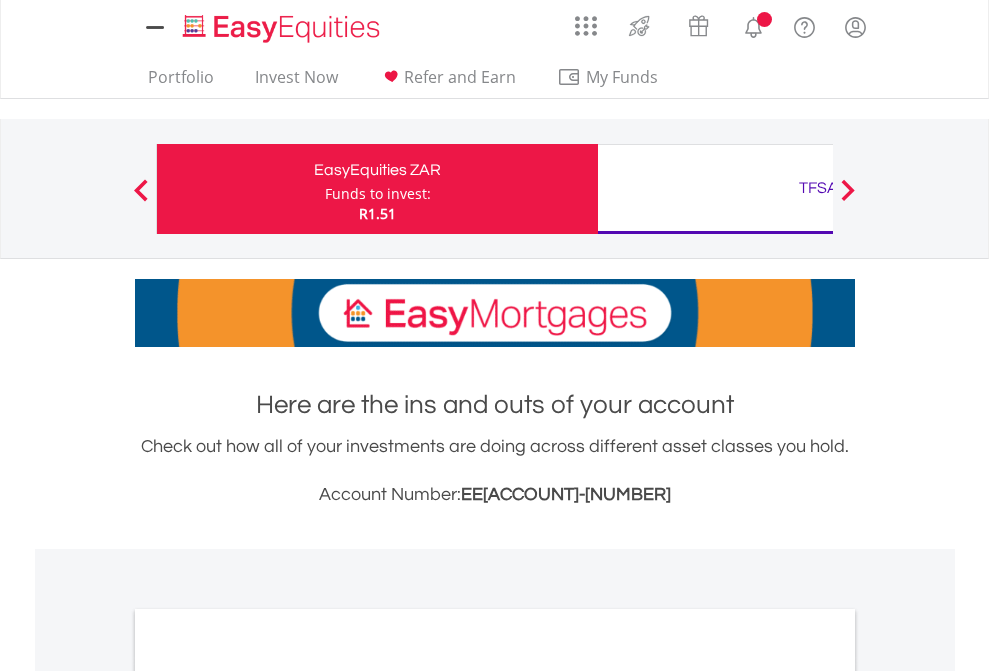 scroll, scrollTop: 0, scrollLeft: 0, axis: both 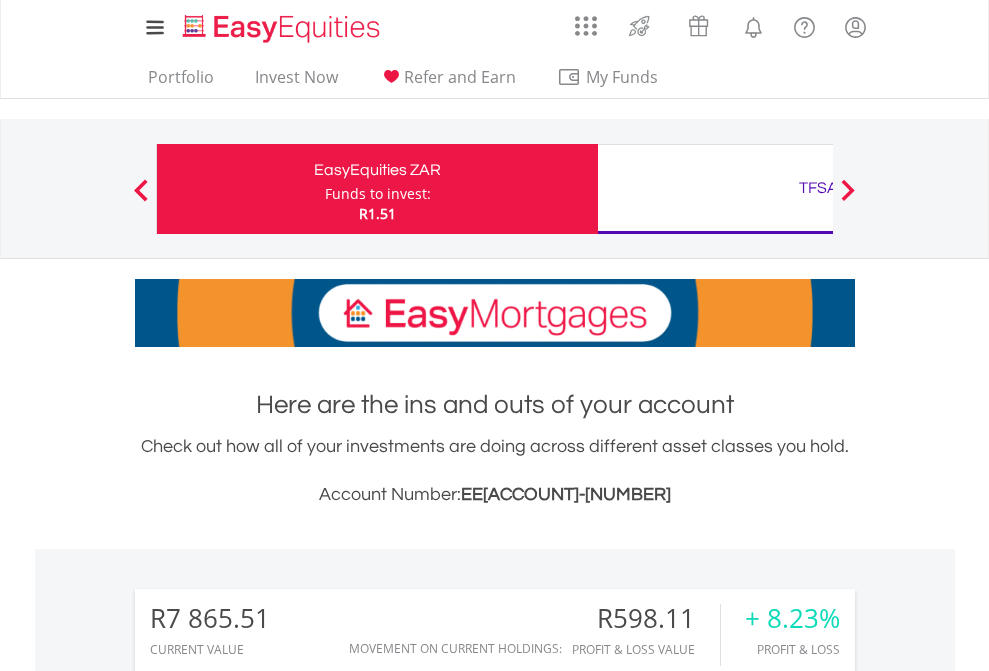 click on "Funds to invest:" at bounding box center (378, 194) 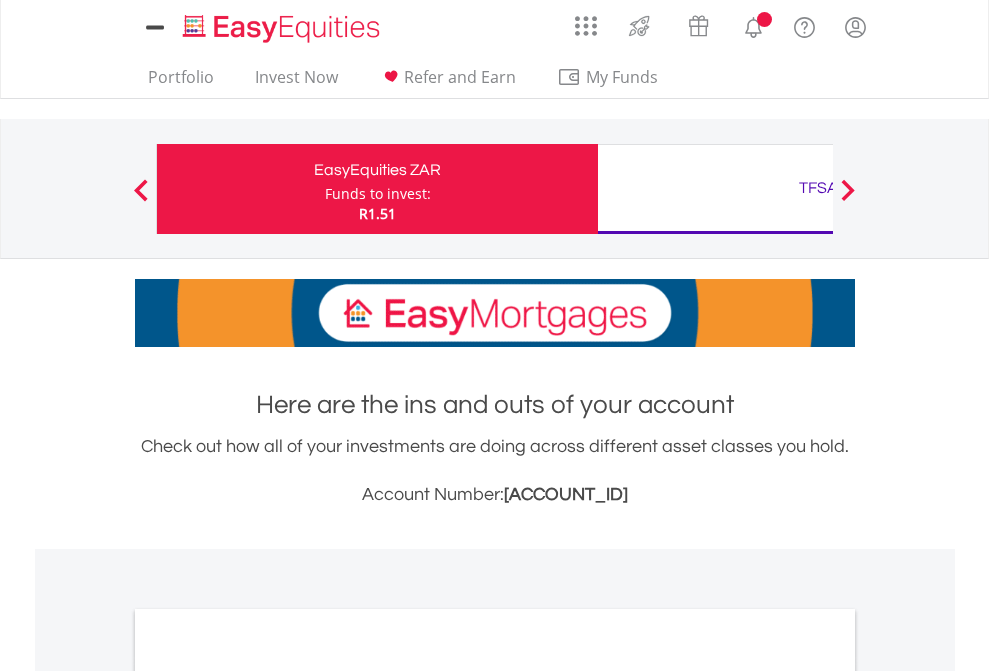 scroll, scrollTop: 0, scrollLeft: 0, axis: both 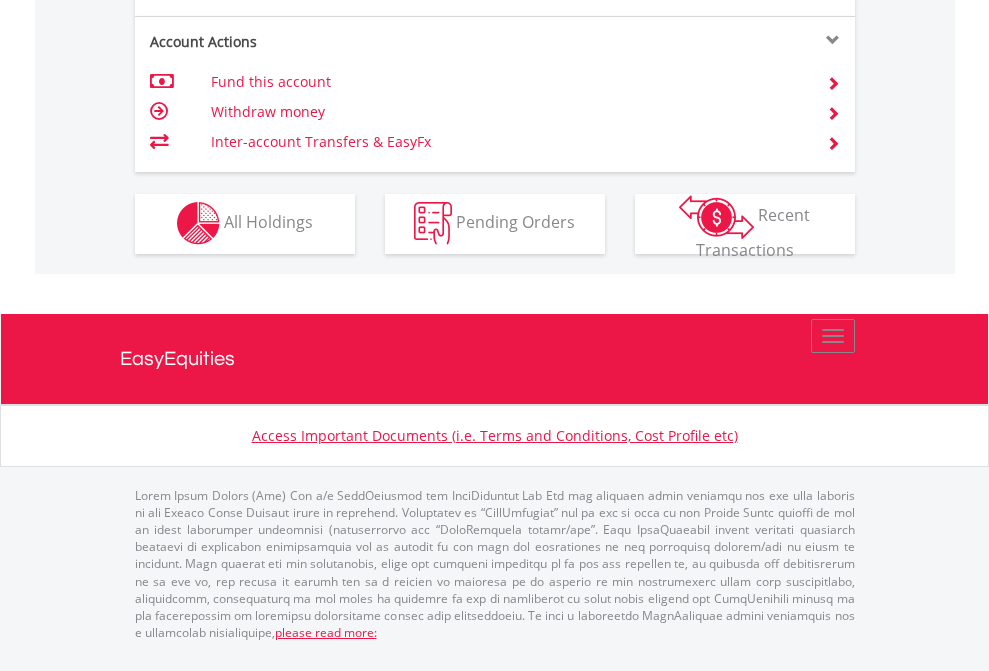 click on "Investment types" at bounding box center [706, -337] 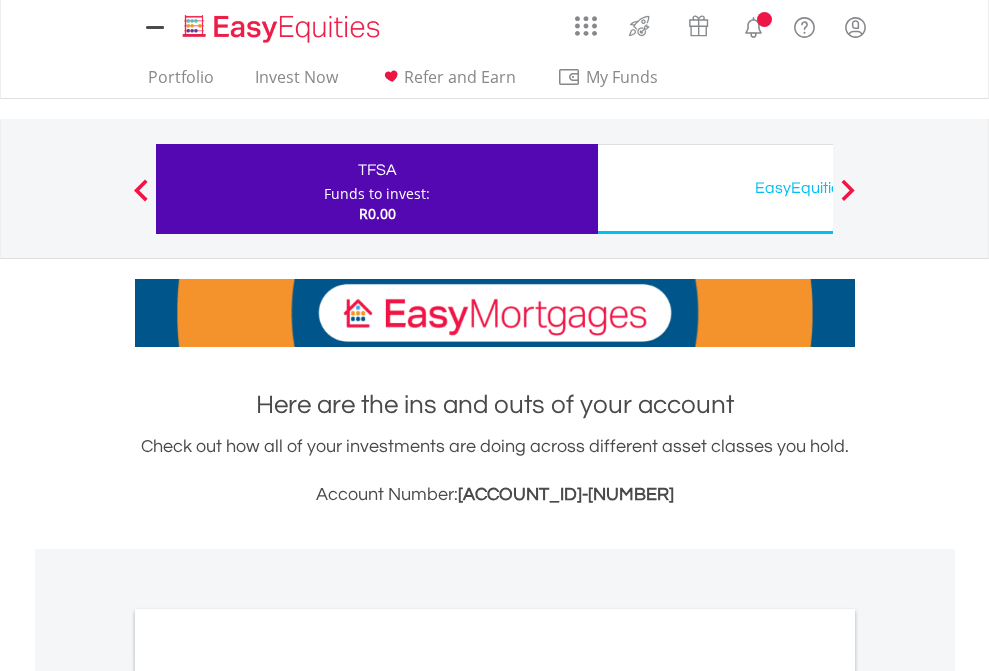 scroll, scrollTop: 0, scrollLeft: 0, axis: both 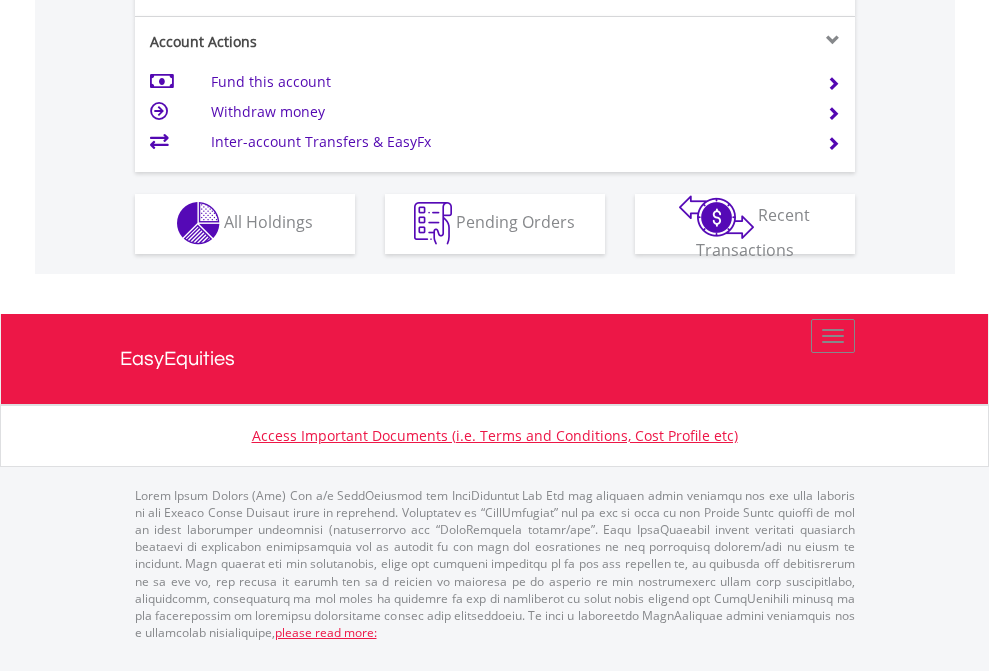 click on "Investment types" at bounding box center (706, -353) 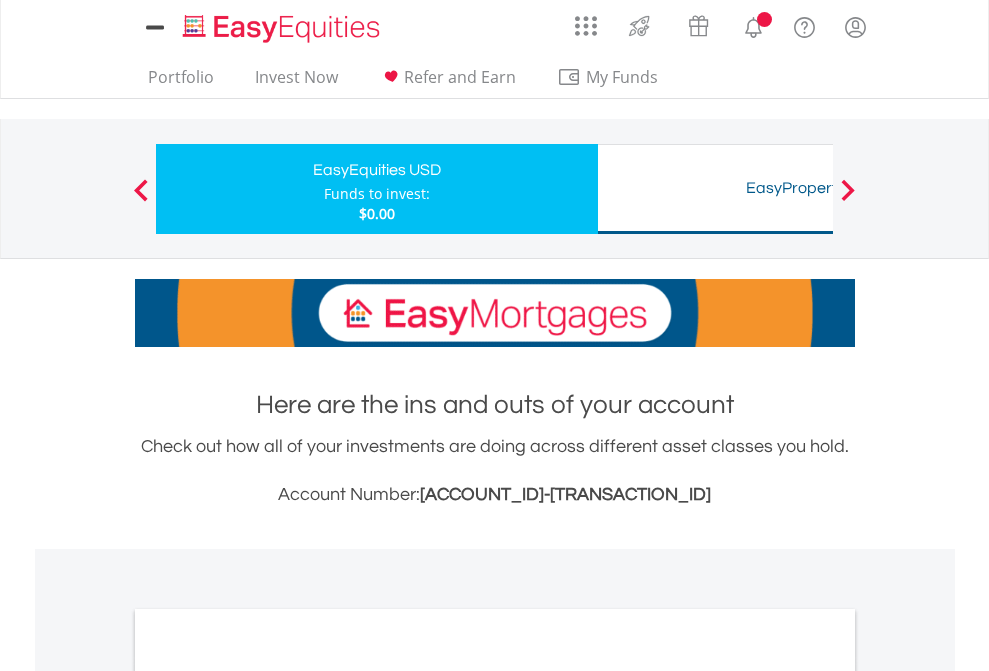 scroll, scrollTop: 0, scrollLeft: 0, axis: both 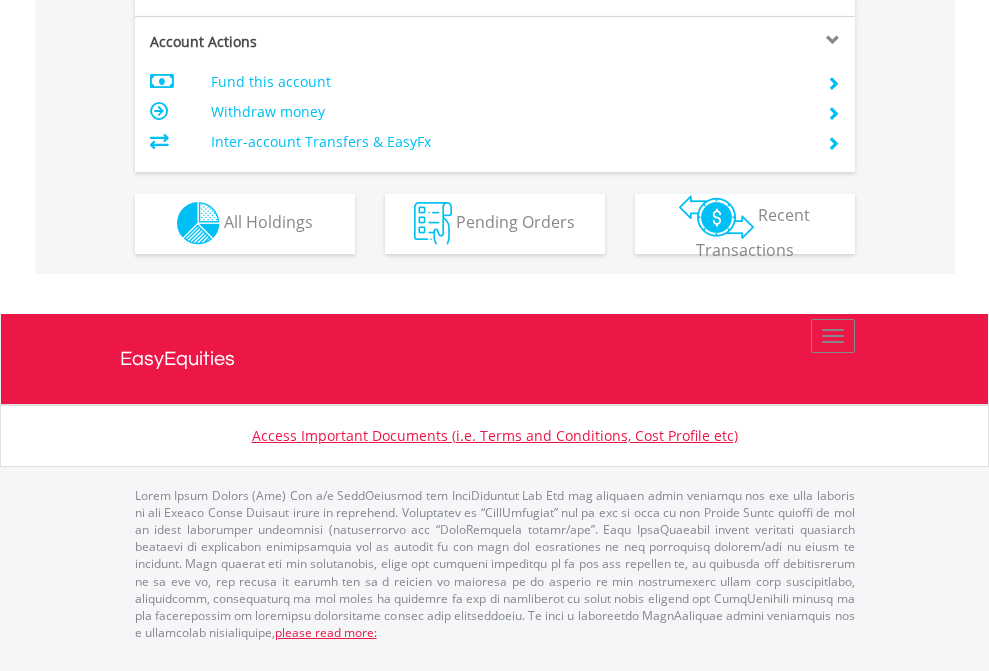 click on "Investment types" at bounding box center (706, -353) 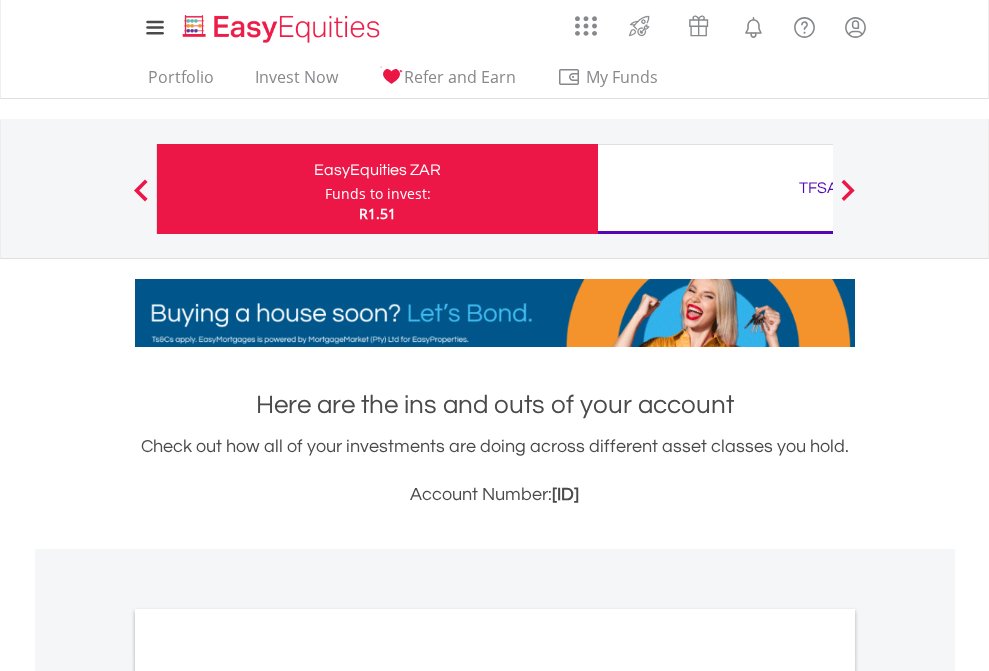 scroll, scrollTop: 1202, scrollLeft: 0, axis: vertical 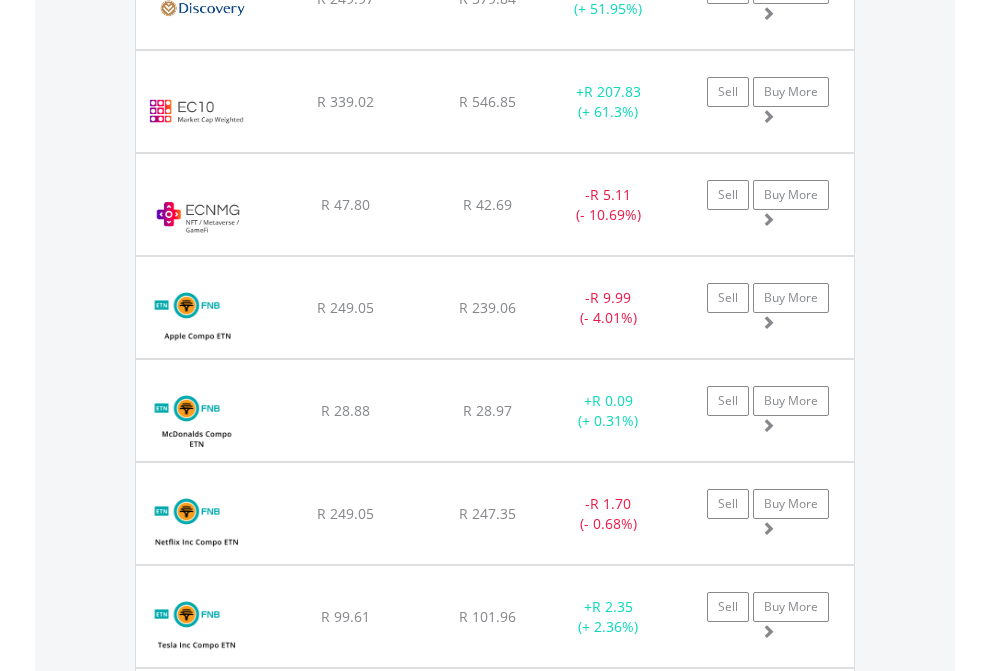 click on "TFSA" at bounding box center (818, -2196) 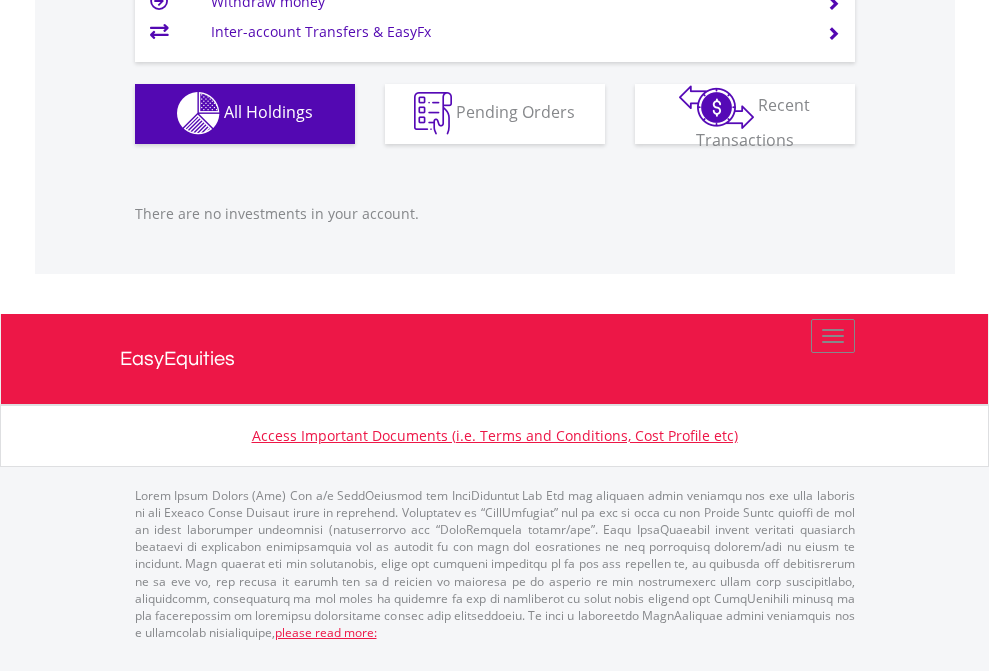 scroll, scrollTop: 1980, scrollLeft: 0, axis: vertical 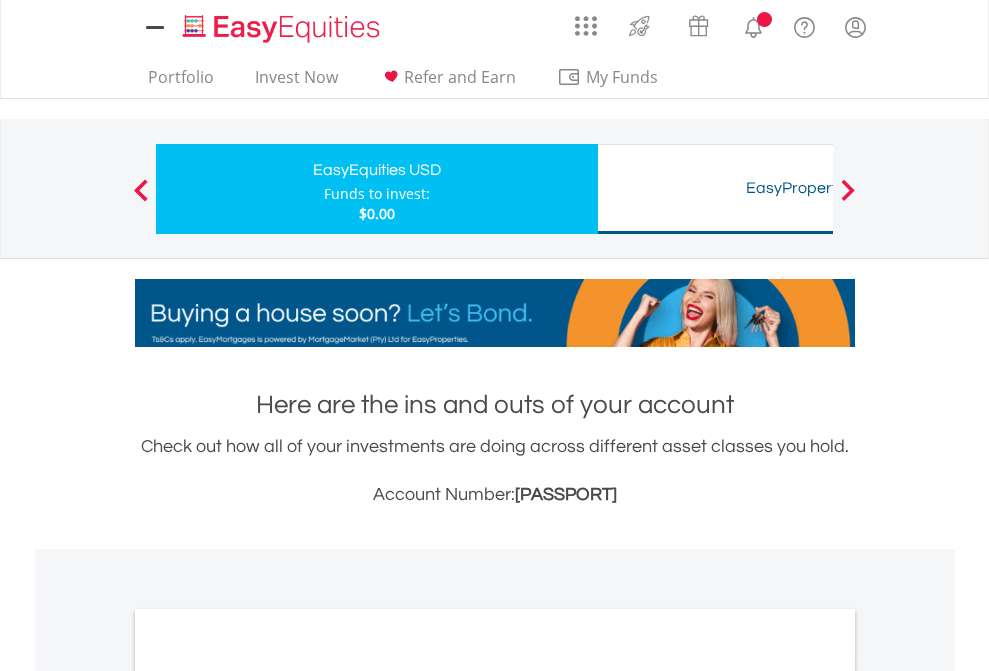 click on "All Holdings" at bounding box center (268, 1096) 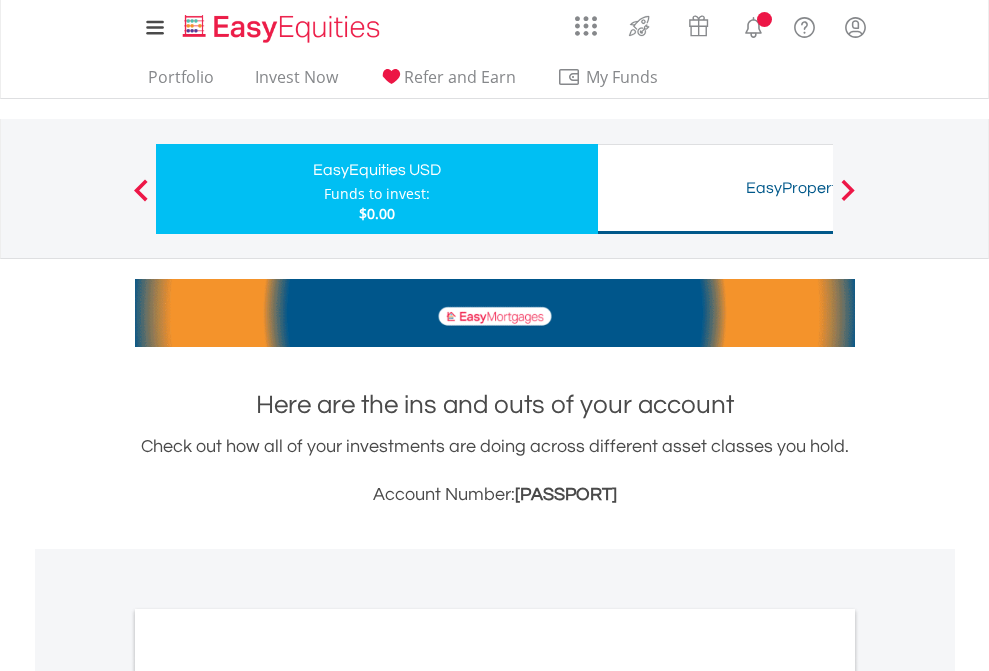 scroll, scrollTop: 1202, scrollLeft: 0, axis: vertical 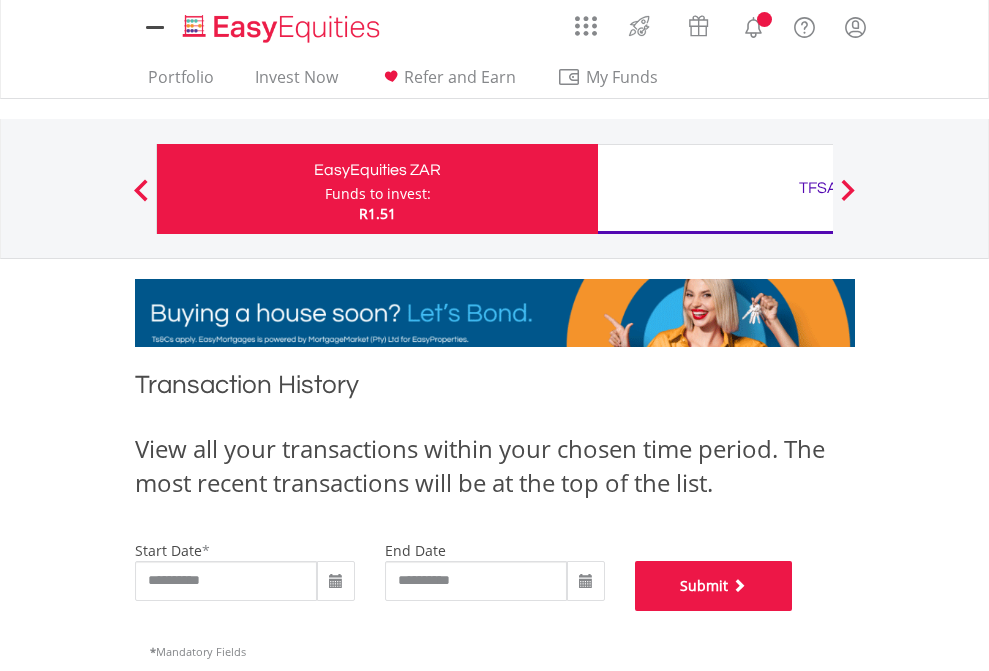 click on "Submit" at bounding box center (714, 586) 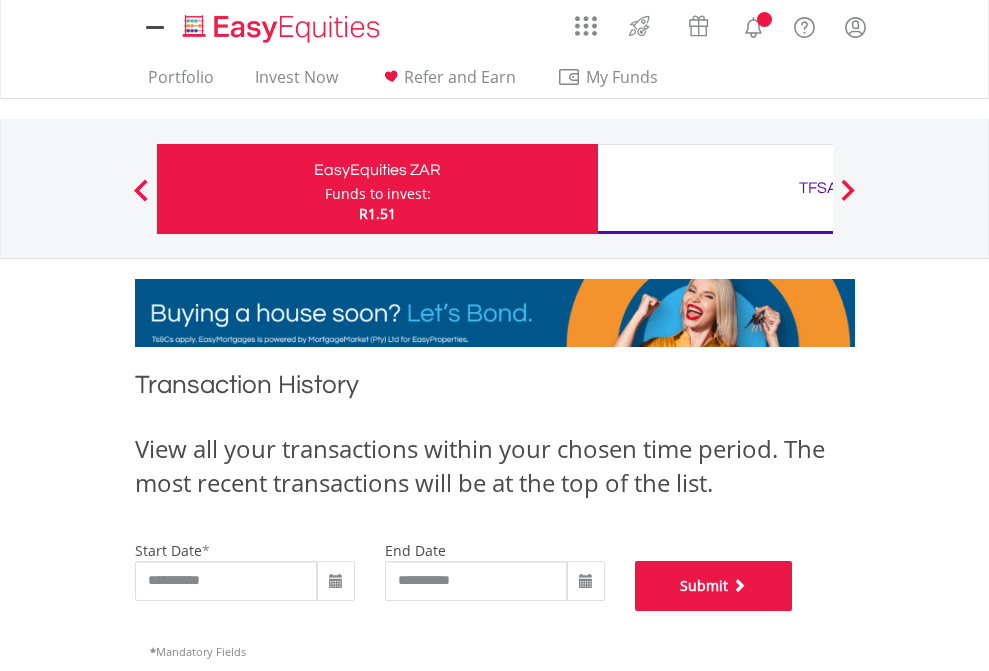 scroll, scrollTop: 811, scrollLeft: 0, axis: vertical 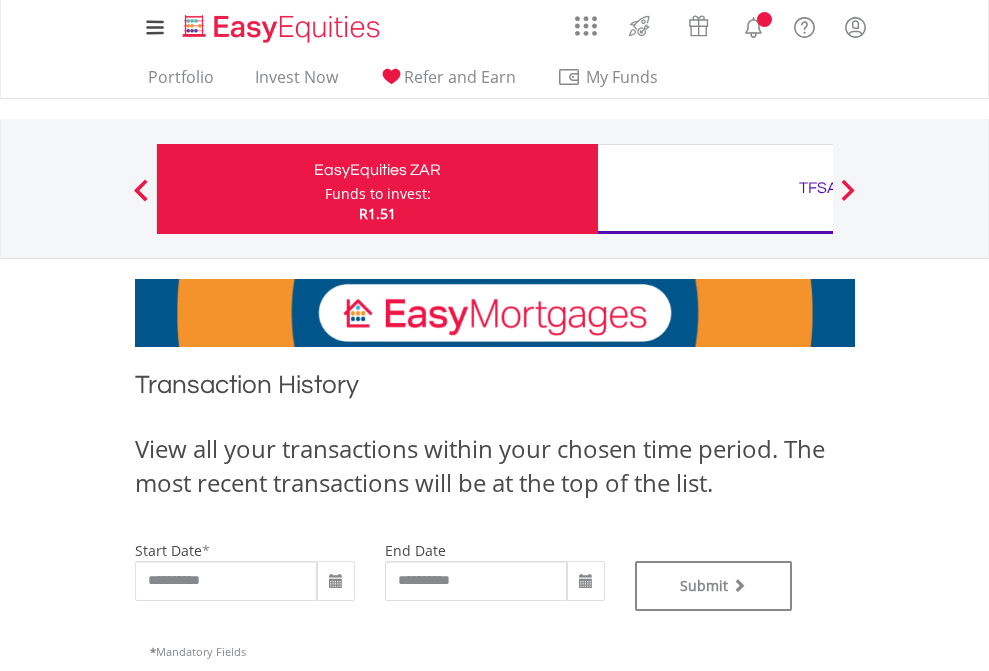 click on "TFSA" at bounding box center [818, 188] 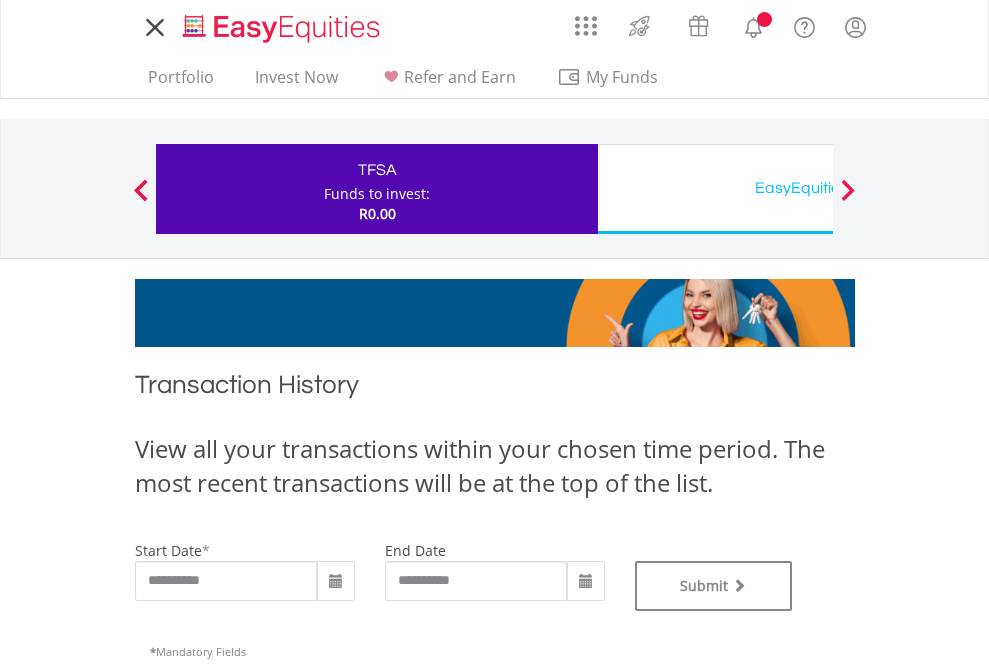 scroll, scrollTop: 0, scrollLeft: 0, axis: both 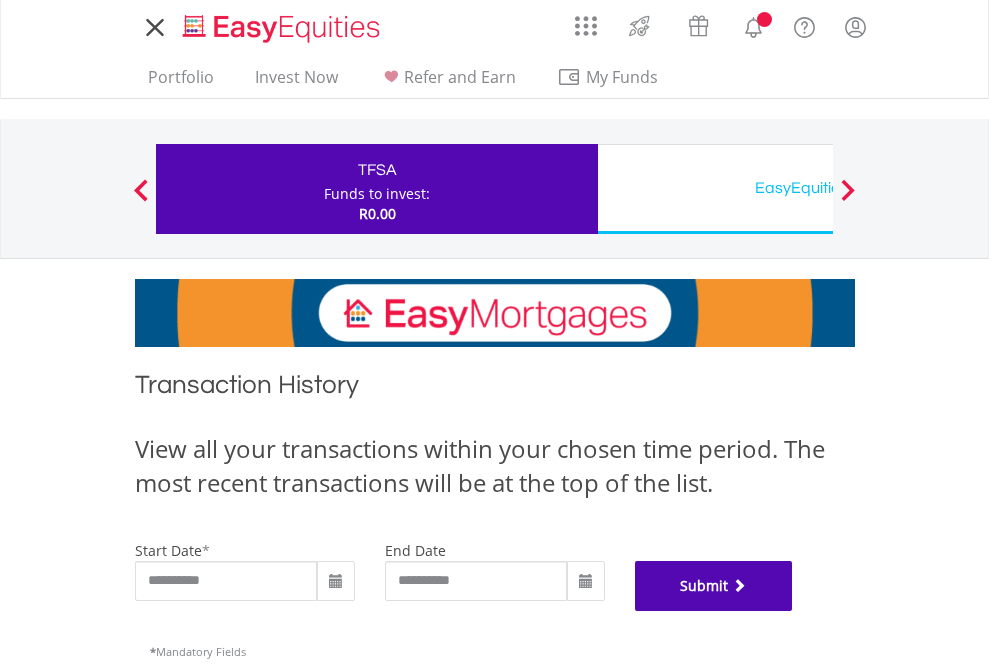 click on "Submit" at bounding box center (714, 586) 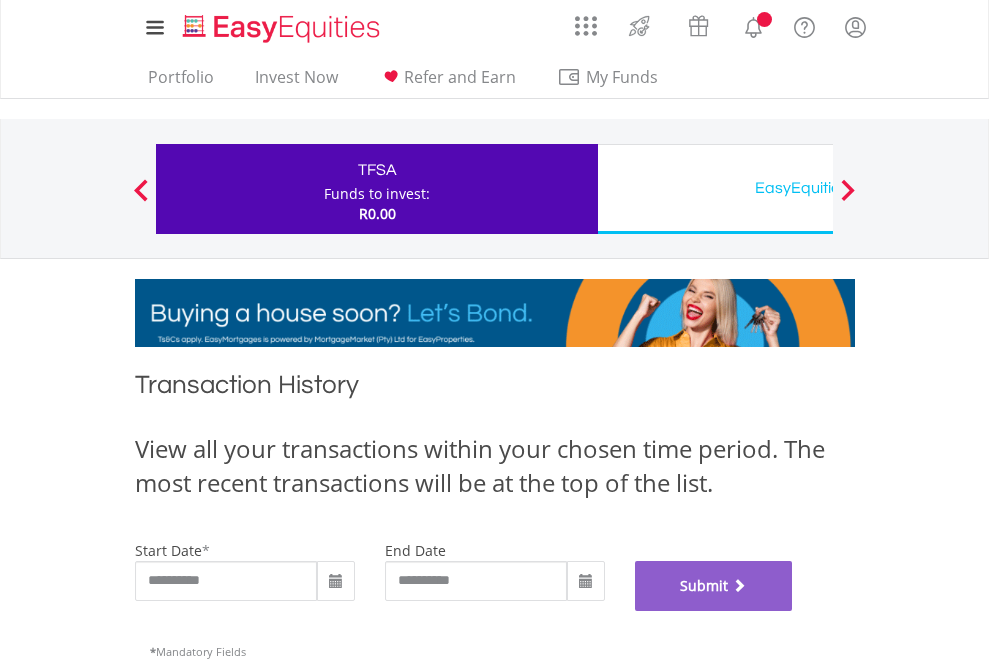 scroll, scrollTop: 811, scrollLeft: 0, axis: vertical 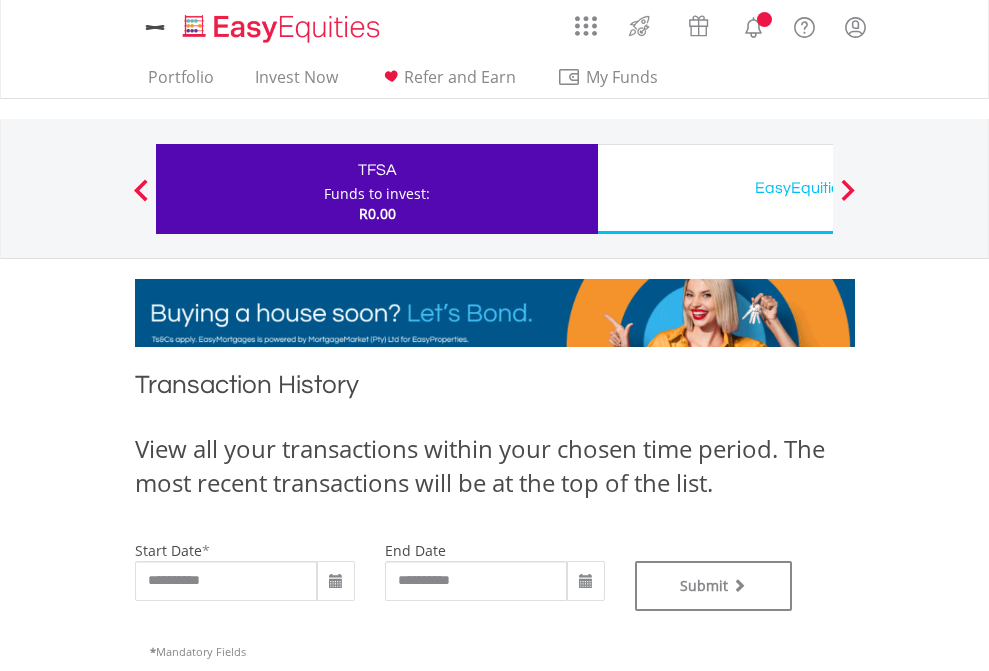 click on "EasyEquities USD" at bounding box center [818, 188] 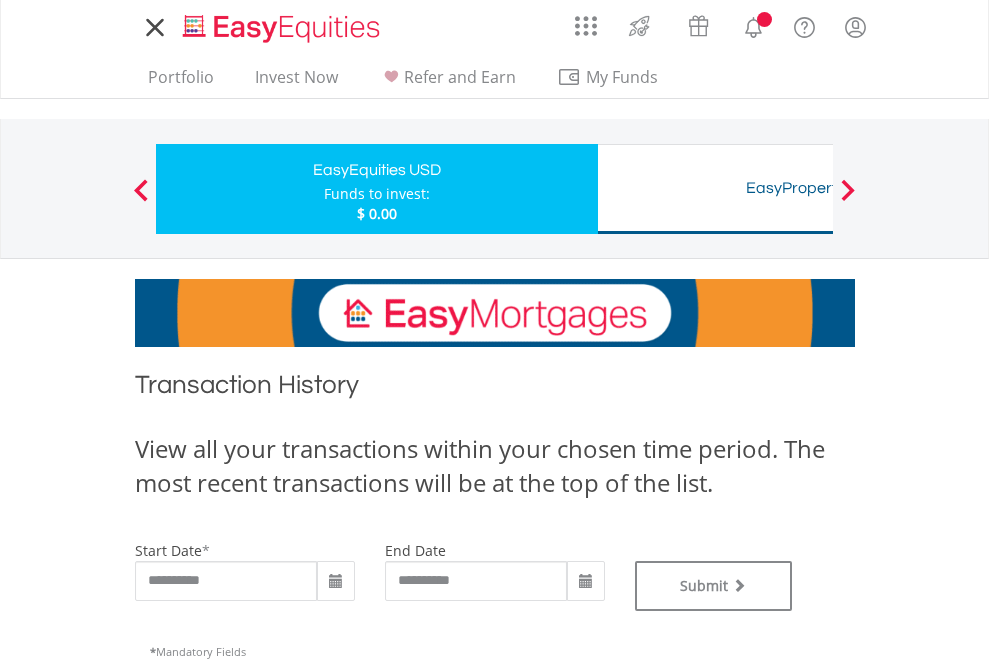 scroll, scrollTop: 0, scrollLeft: 0, axis: both 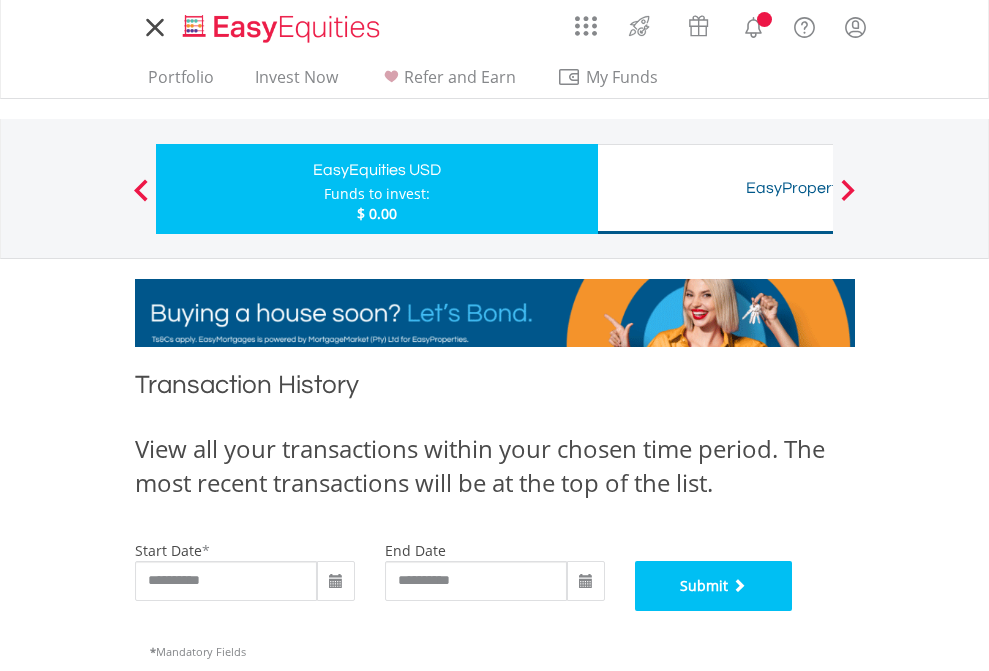 click on "Submit" at bounding box center [714, 586] 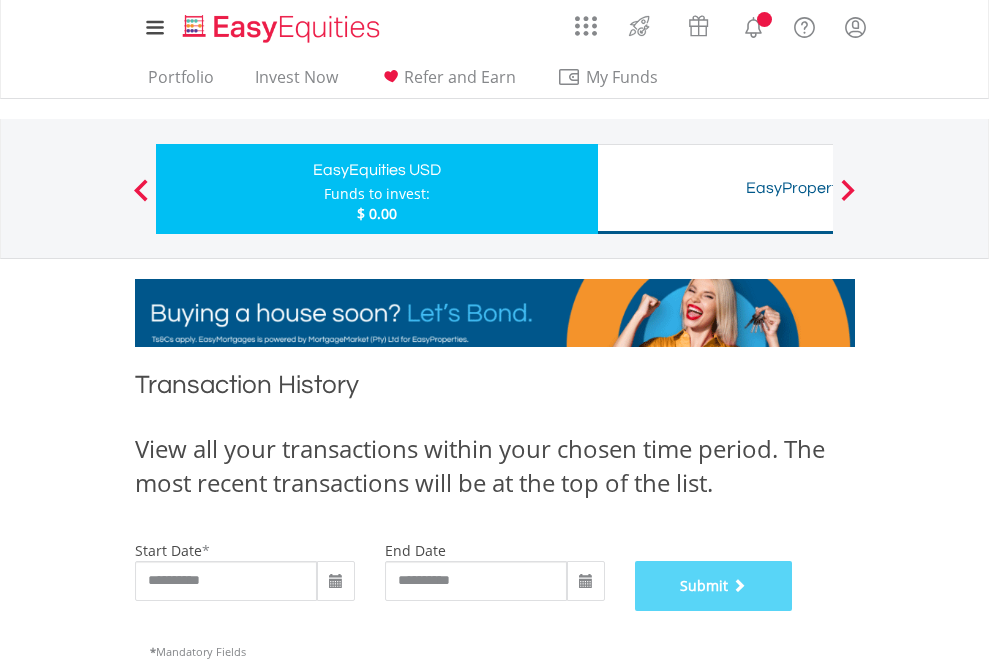 scroll, scrollTop: 811, scrollLeft: 0, axis: vertical 